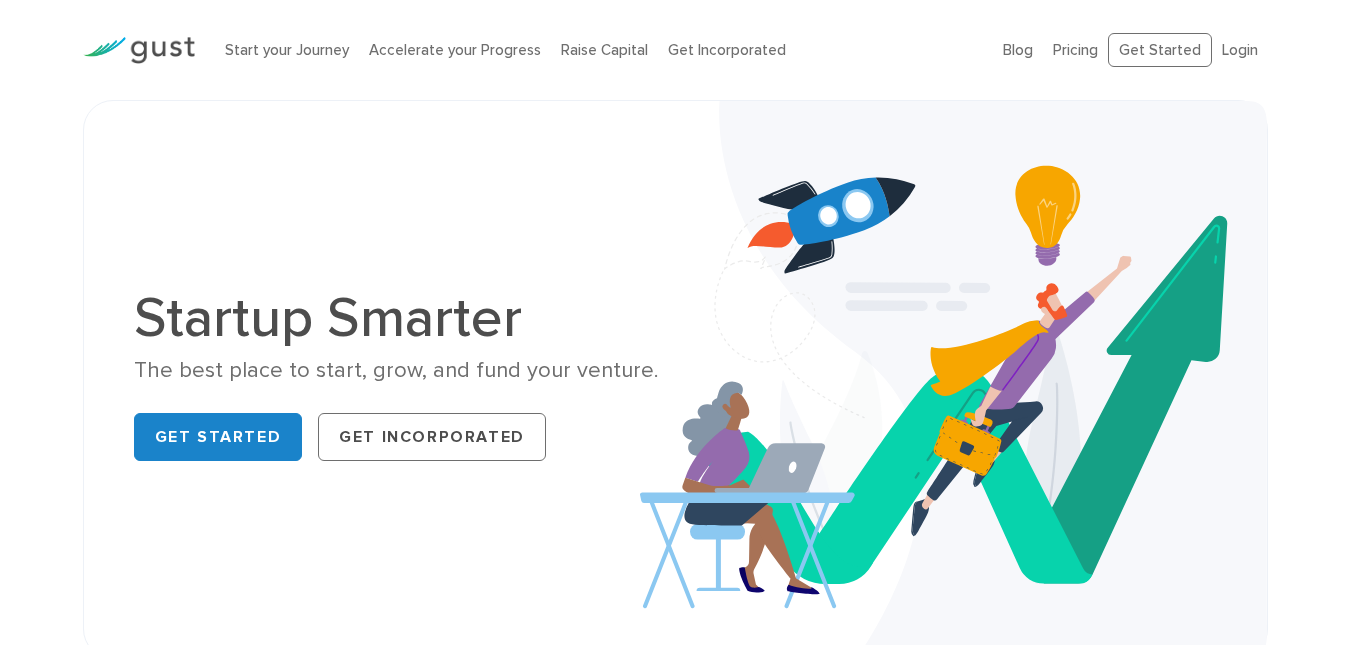 scroll, scrollTop: 0, scrollLeft: 0, axis: both 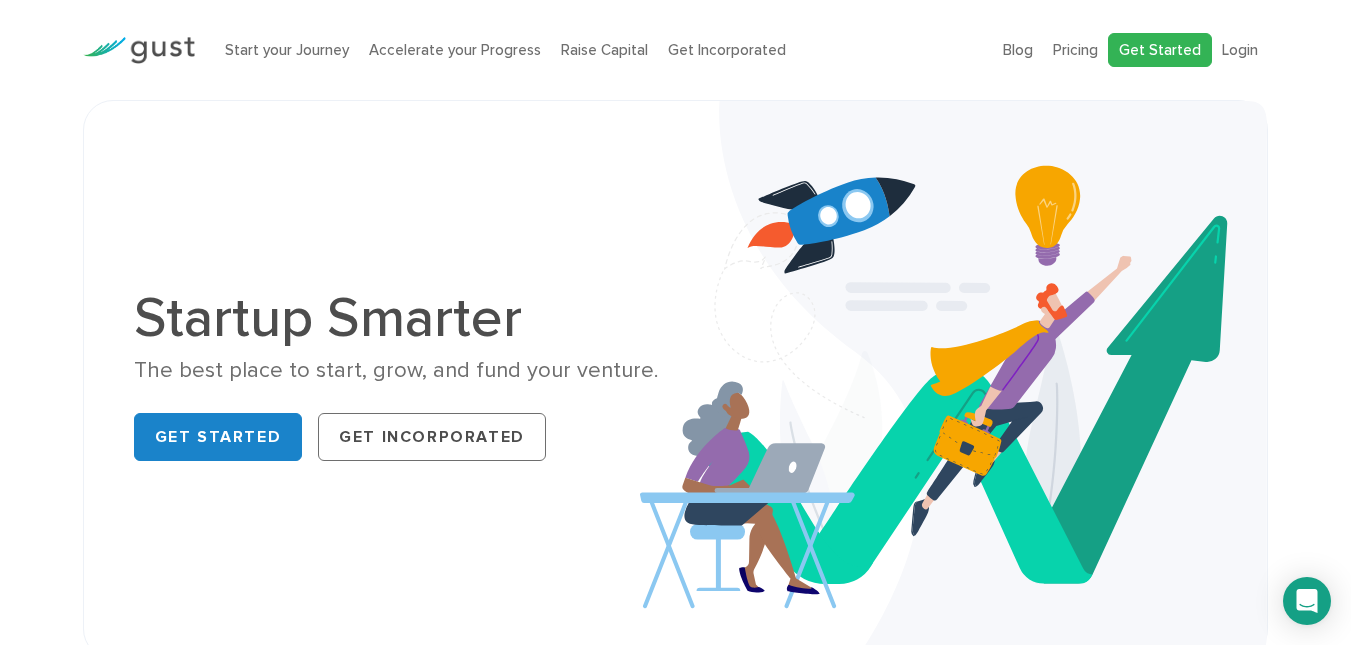 click on "Get Started" at bounding box center [1160, 50] 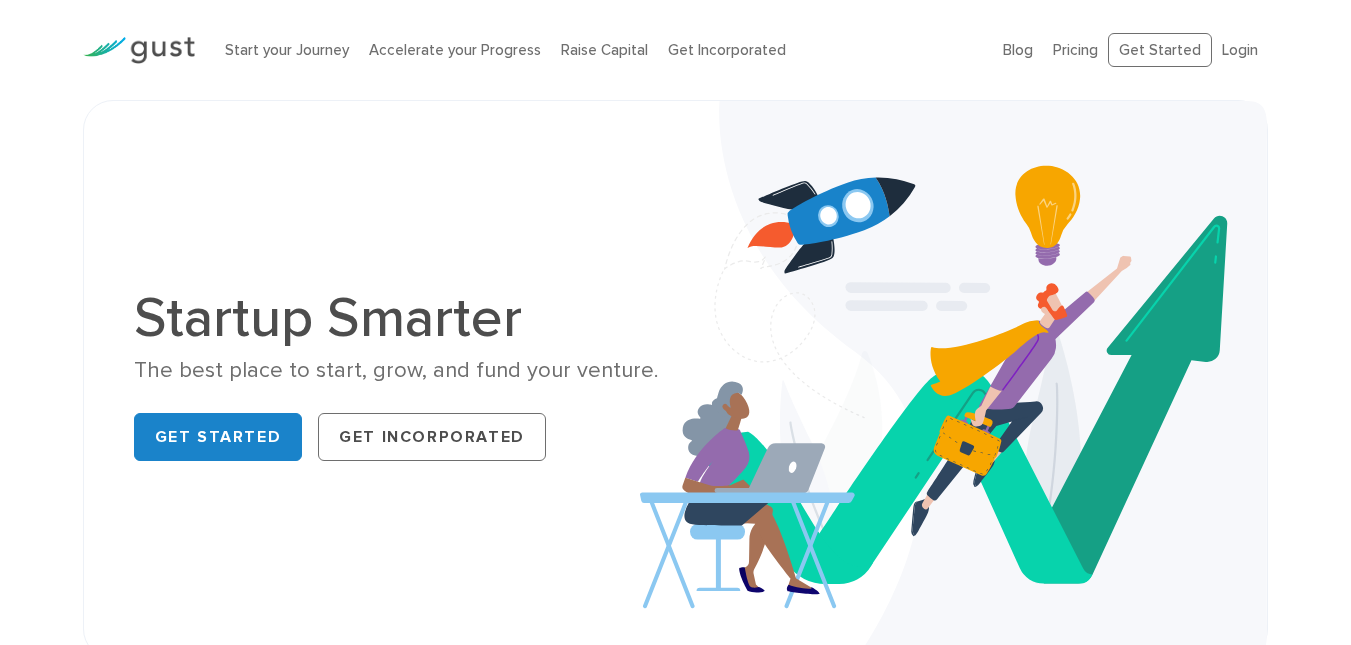 scroll, scrollTop: 0, scrollLeft: 0, axis: both 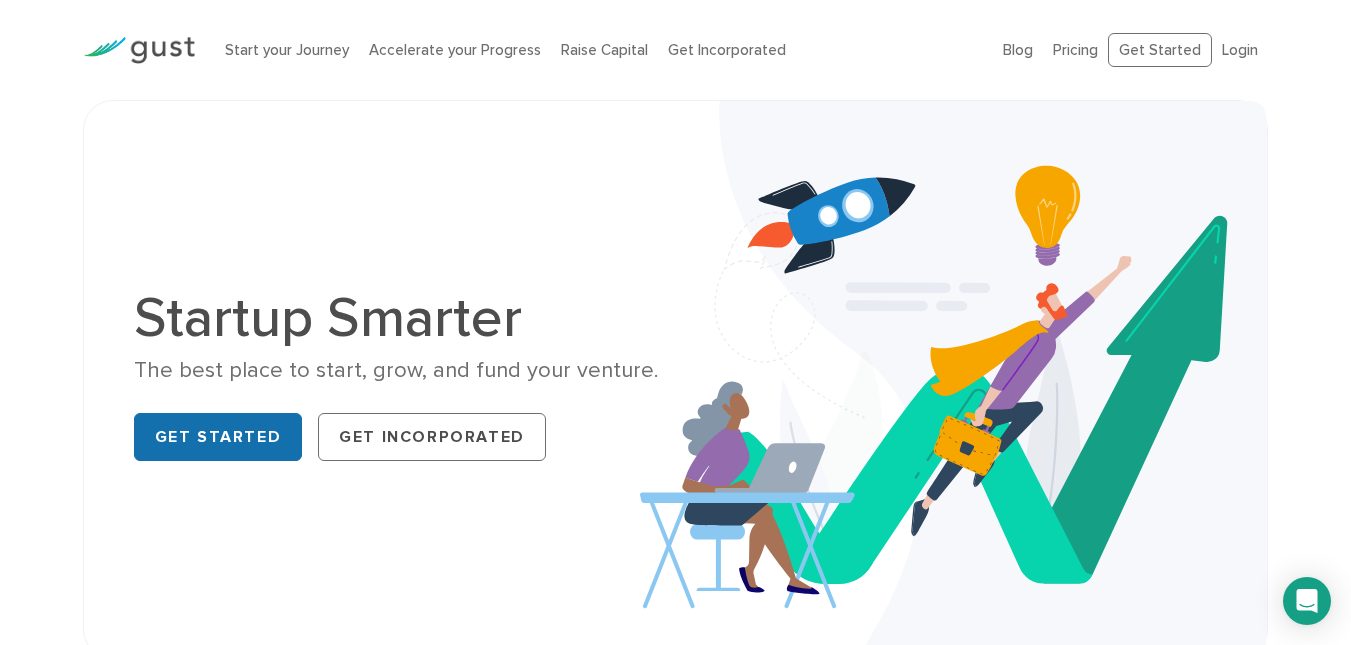 click on "Get Started" at bounding box center (218, 437) 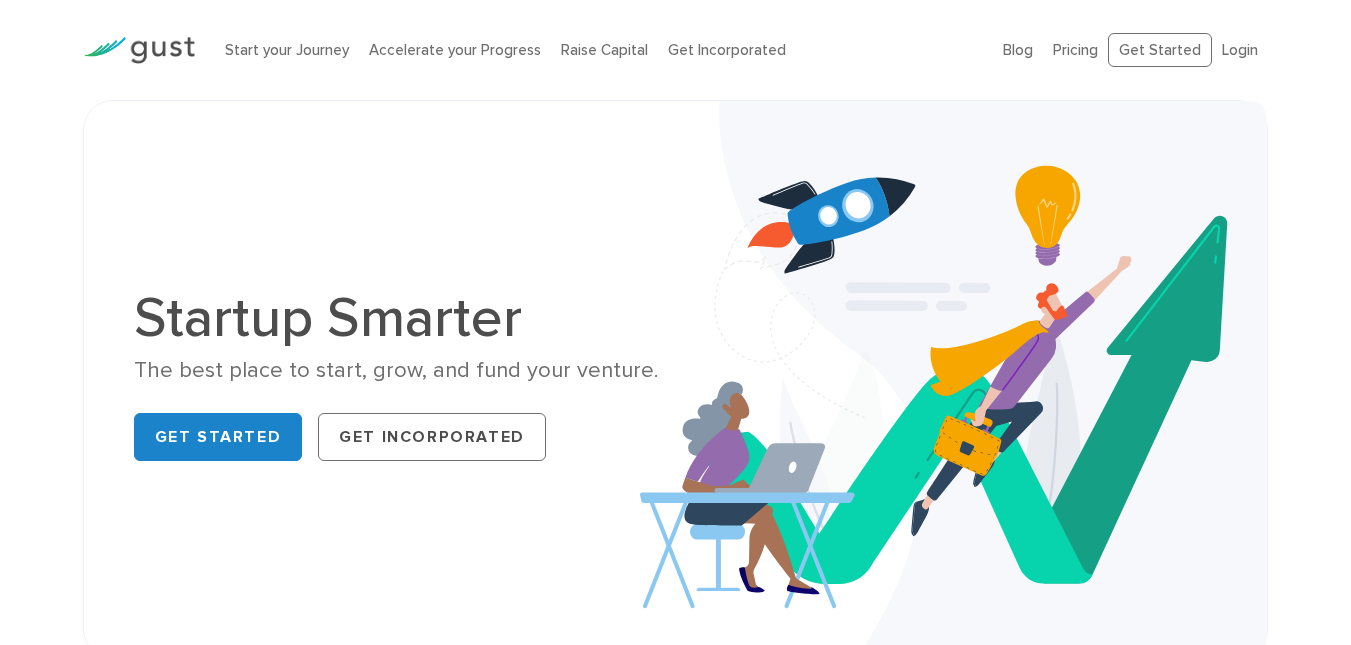 scroll, scrollTop: 0, scrollLeft: 0, axis: both 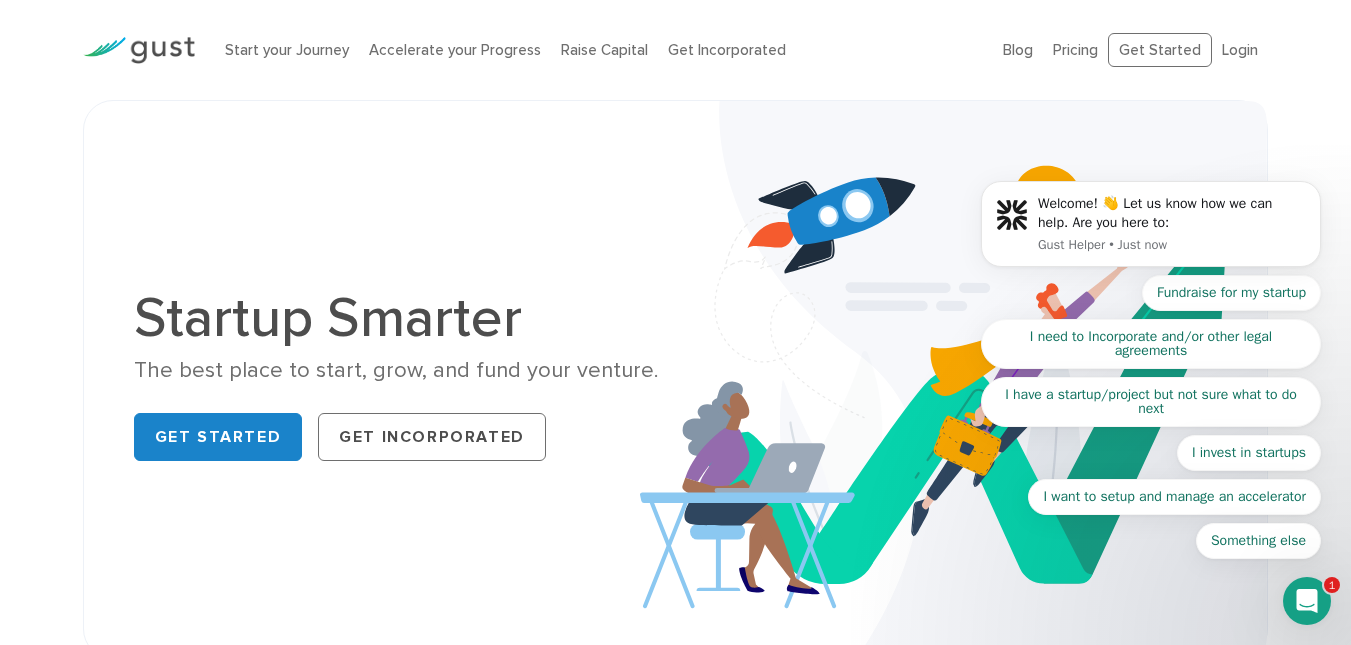click on "Welcome! 👋 Let us know how we can help. Are you here to: Gust Helper • Just now Fundraise for my startup I need to Incorporate and/or other legal agreements I have a startup/project but not sure what to do next I invest in startups I want to setup and manage an accelerator Something else" at bounding box center [1151, 229] 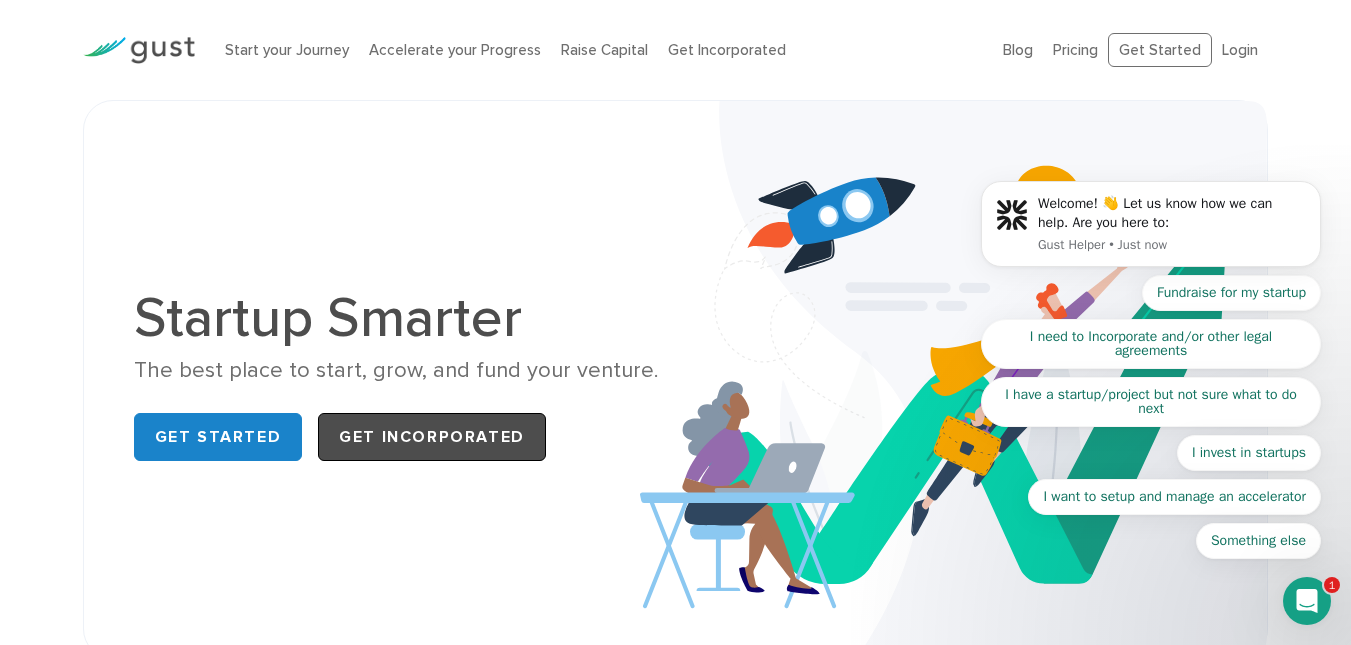 click on "Get Incorporated" at bounding box center (432, 437) 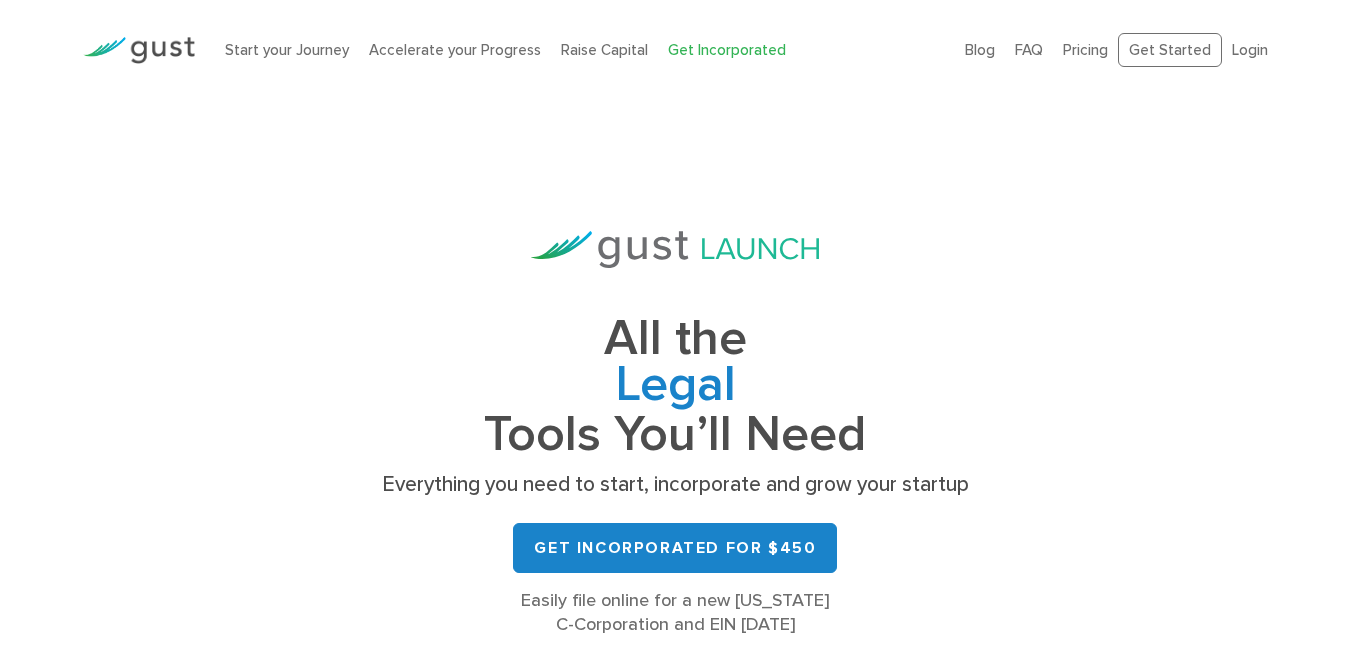scroll, scrollTop: 0, scrollLeft: 0, axis: both 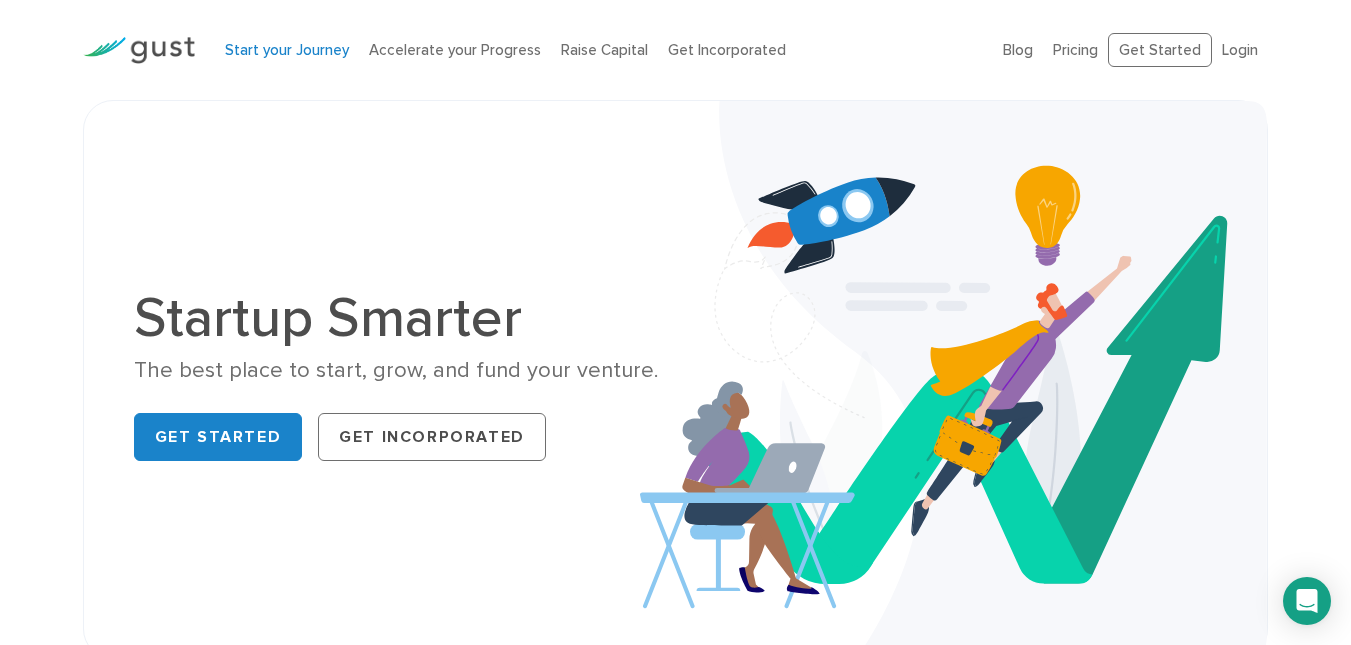 click on "Start your Journey" at bounding box center (287, 50) 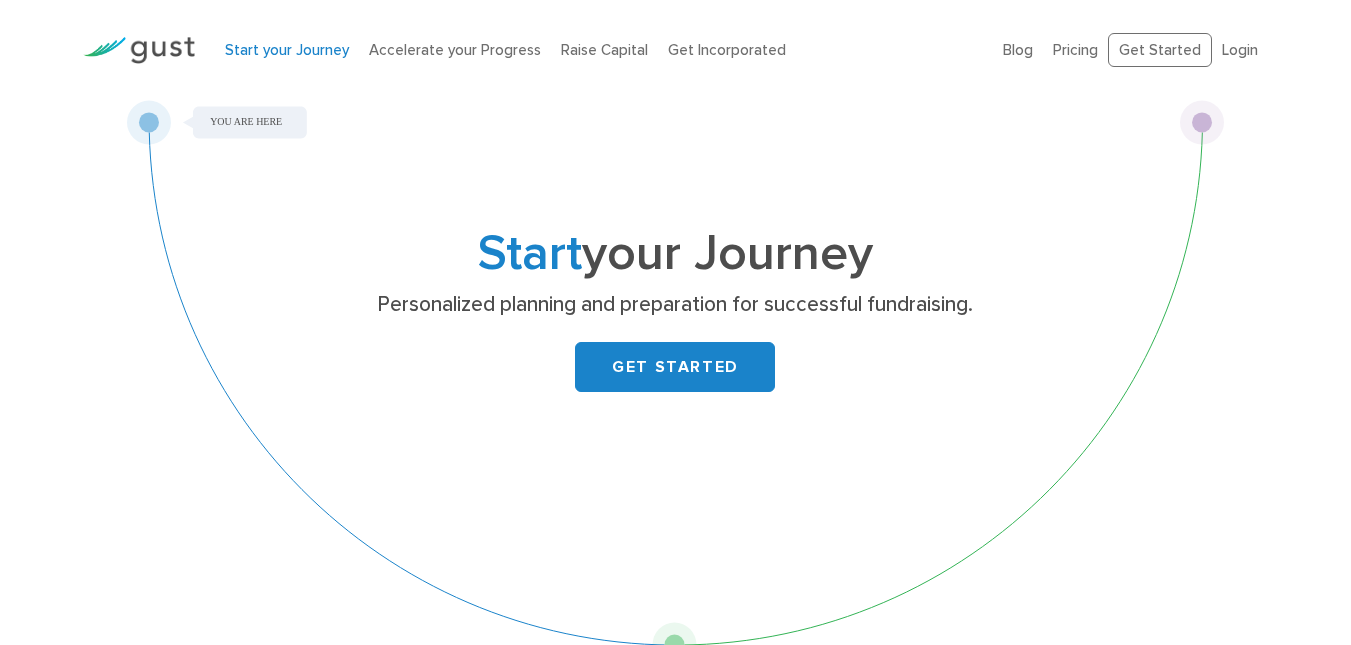 scroll, scrollTop: 0, scrollLeft: 0, axis: both 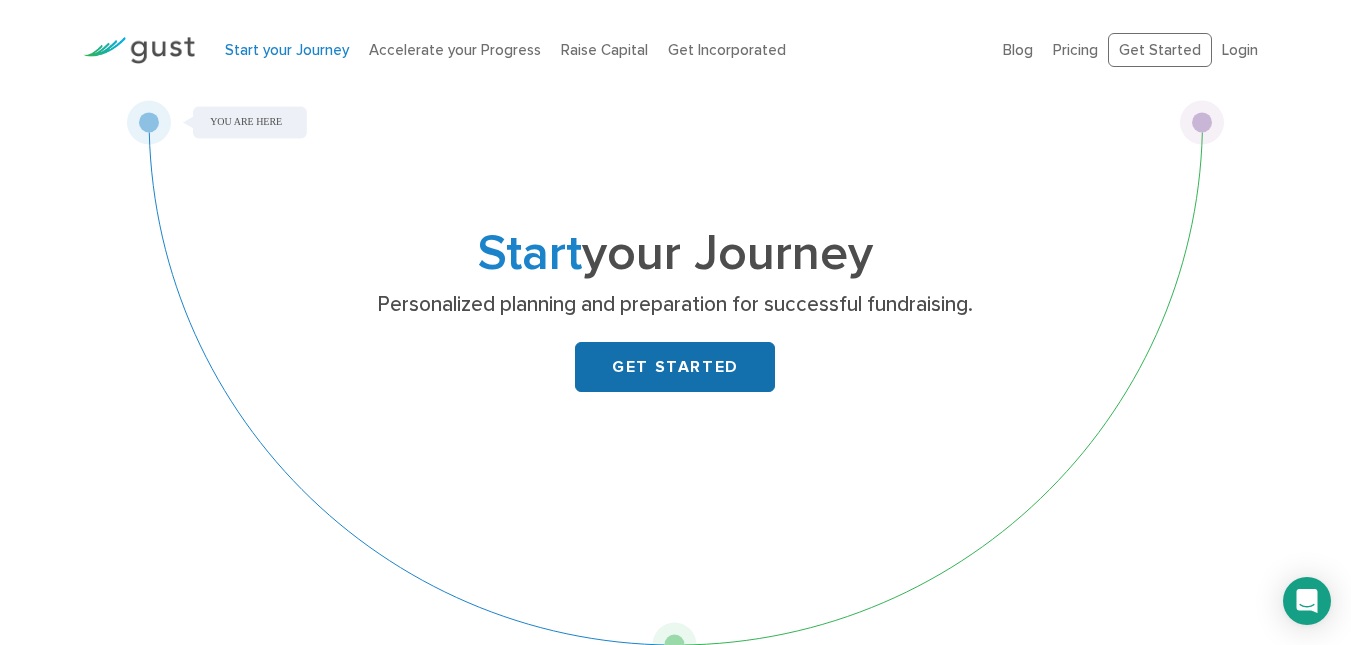 click on "GET STARTED" at bounding box center (675, 367) 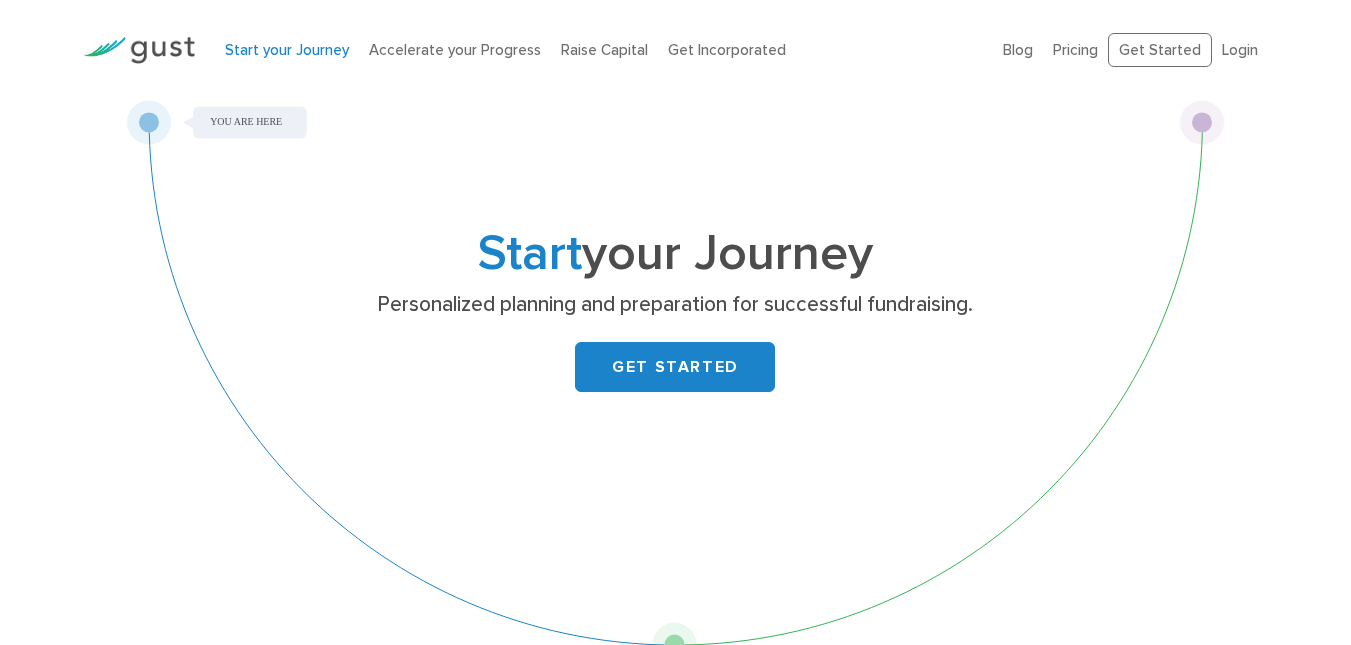 scroll, scrollTop: 0, scrollLeft: 0, axis: both 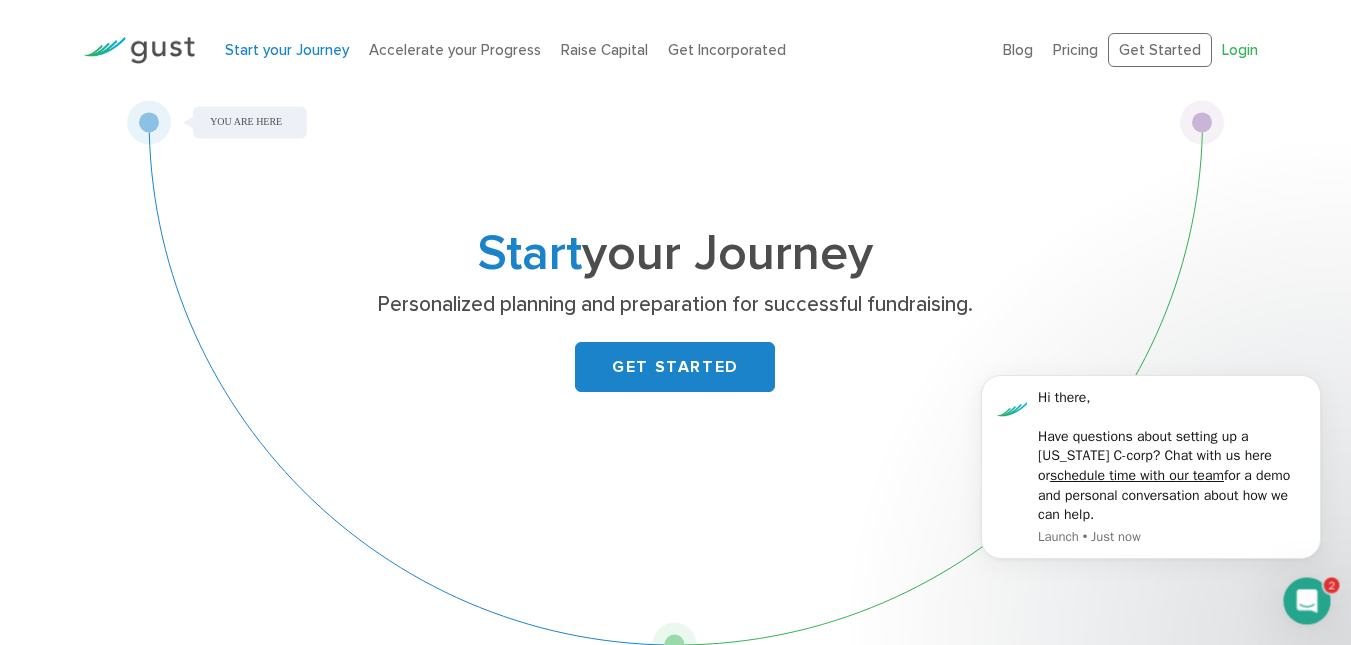 click on "Login" at bounding box center (1240, 50) 